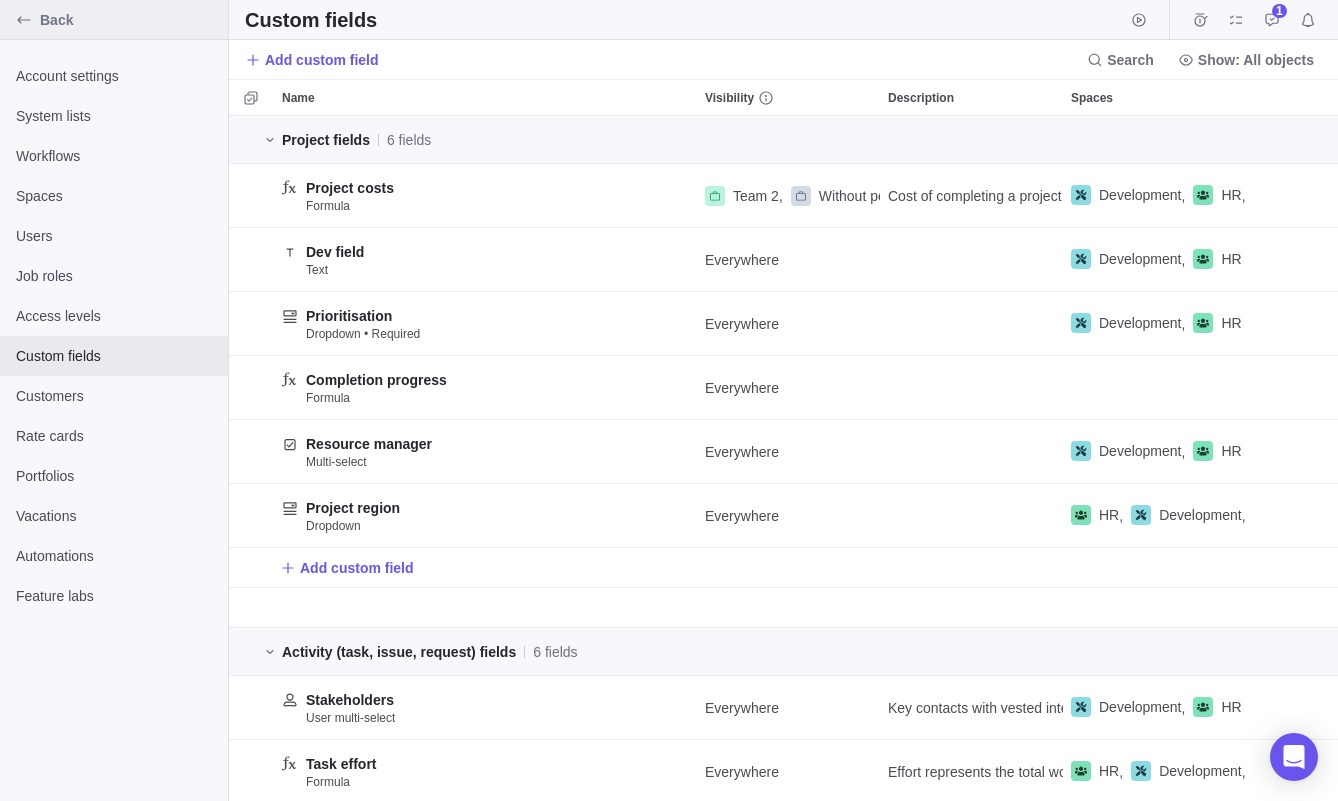 scroll, scrollTop: 0, scrollLeft: 0, axis: both 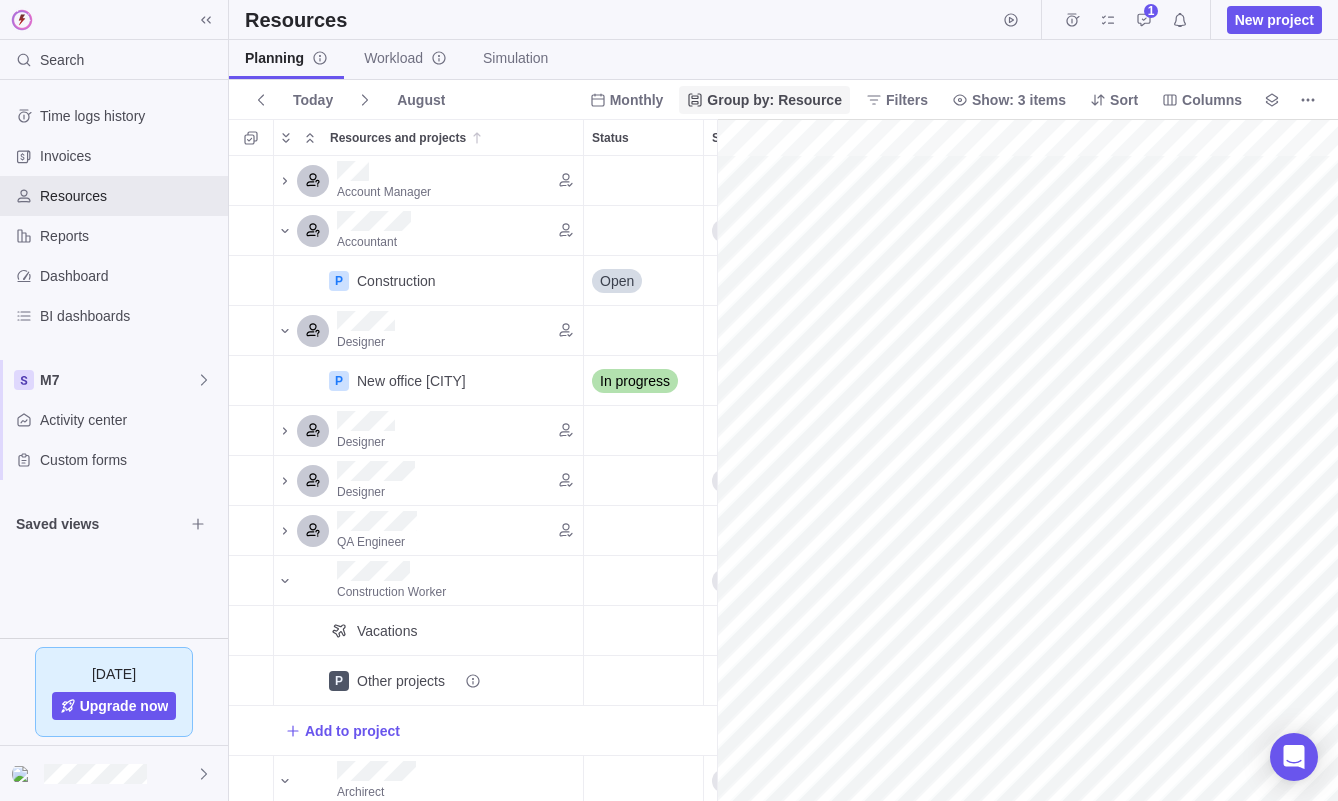click on "Group by: Resource" at bounding box center (774, 100) 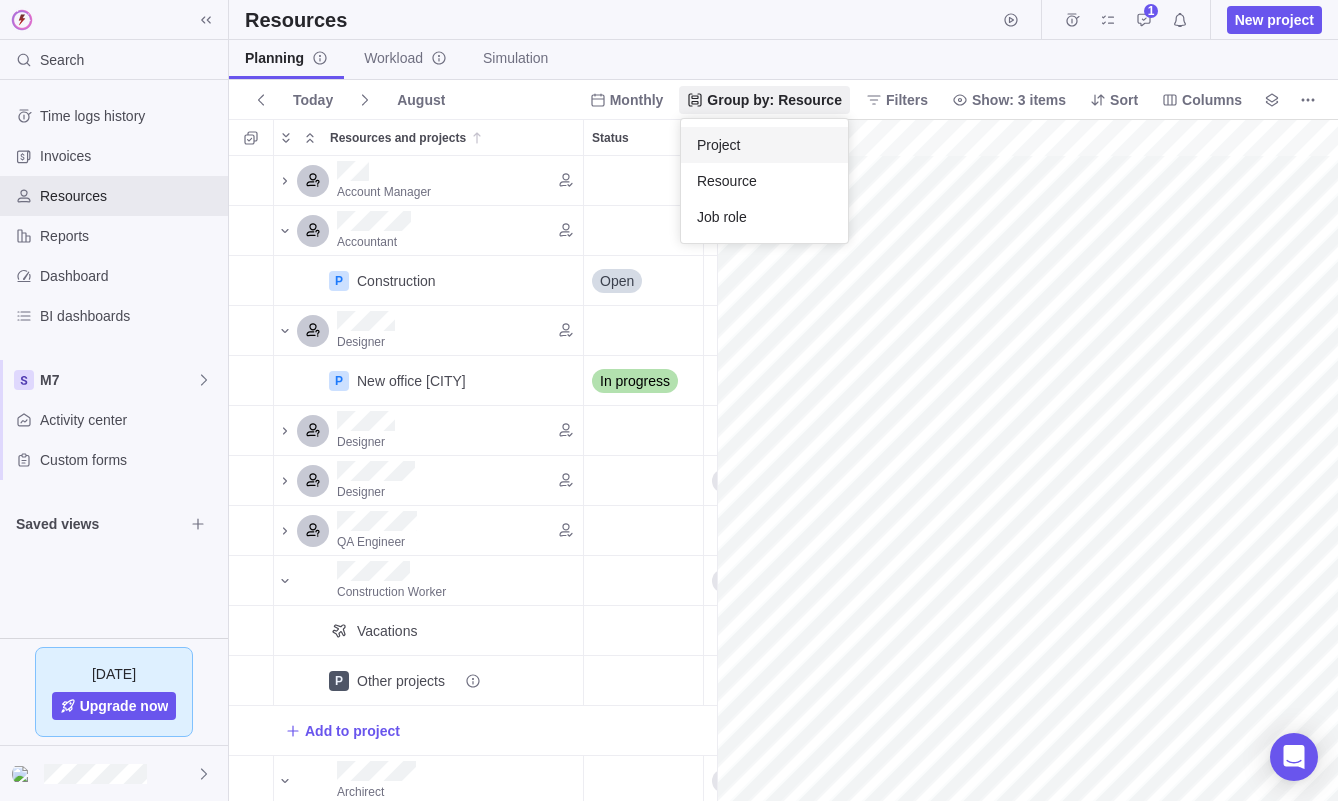 click on "Project" at bounding box center (764, 145) 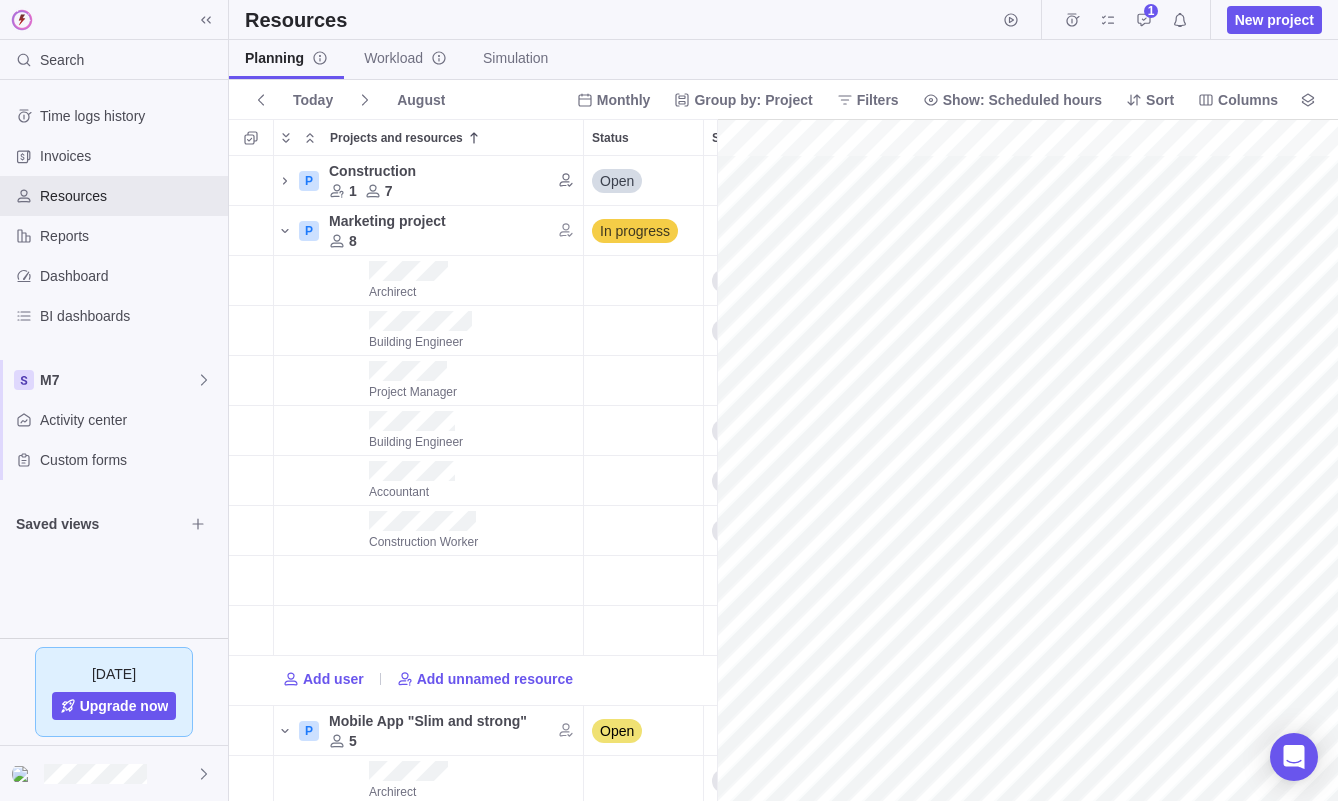 scroll, scrollTop: 1, scrollLeft: 1, axis: both 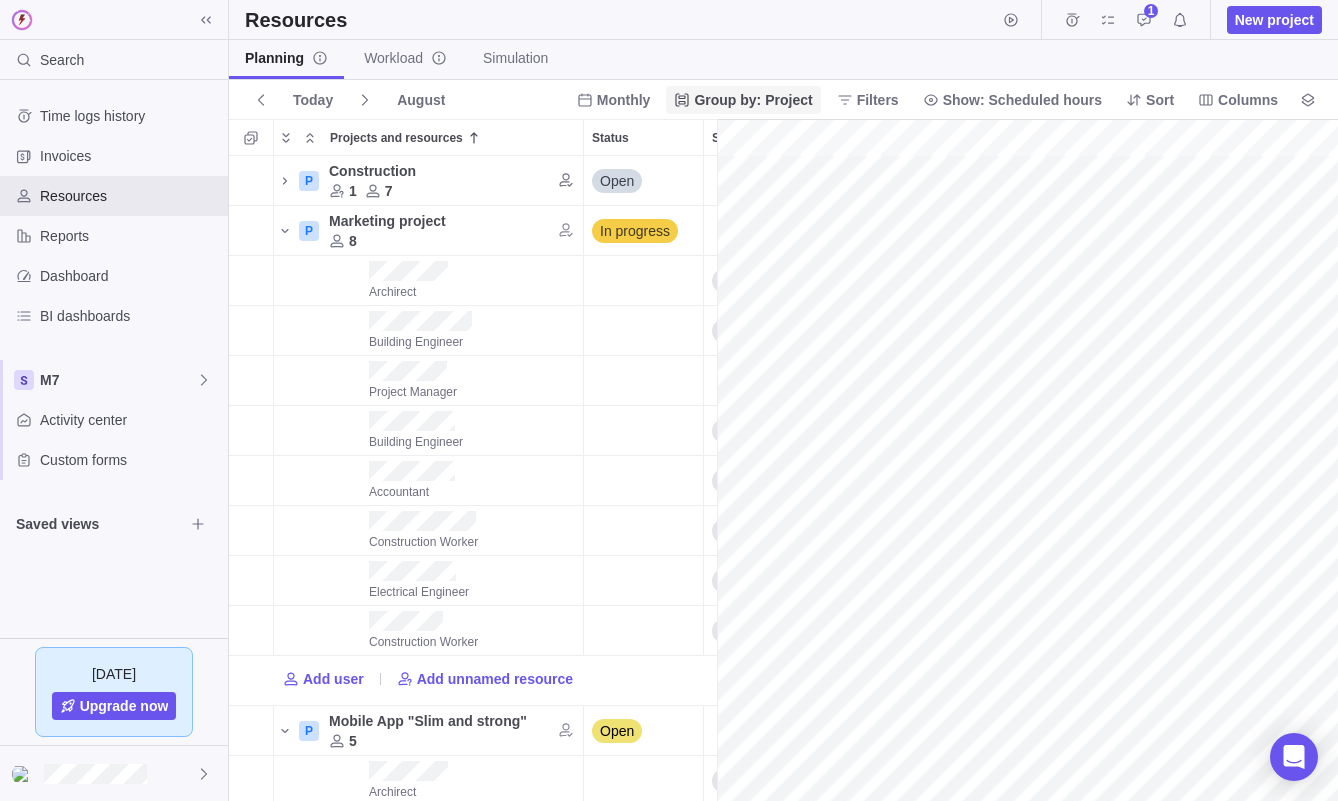 click on "Group by: Project" at bounding box center [753, 100] 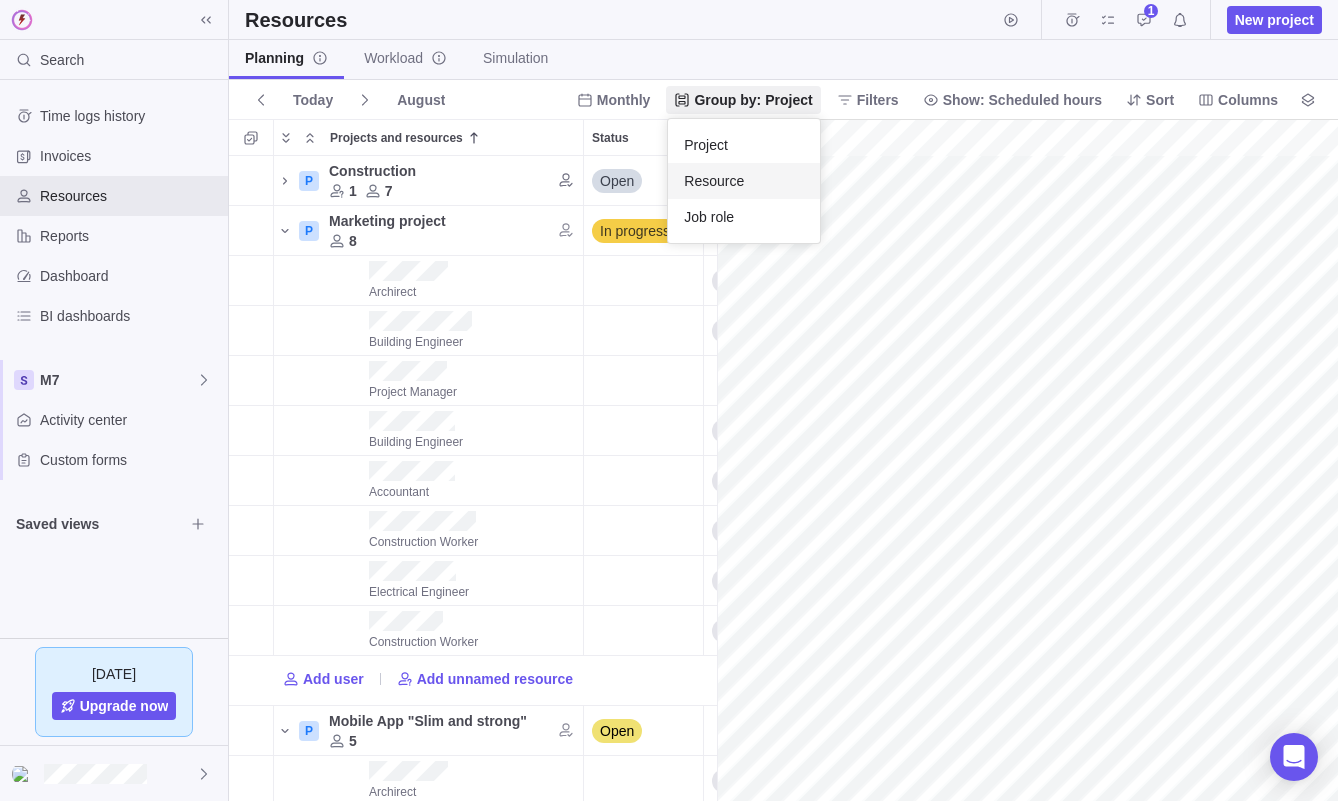 click on "Resource" at bounding box center [744, 181] 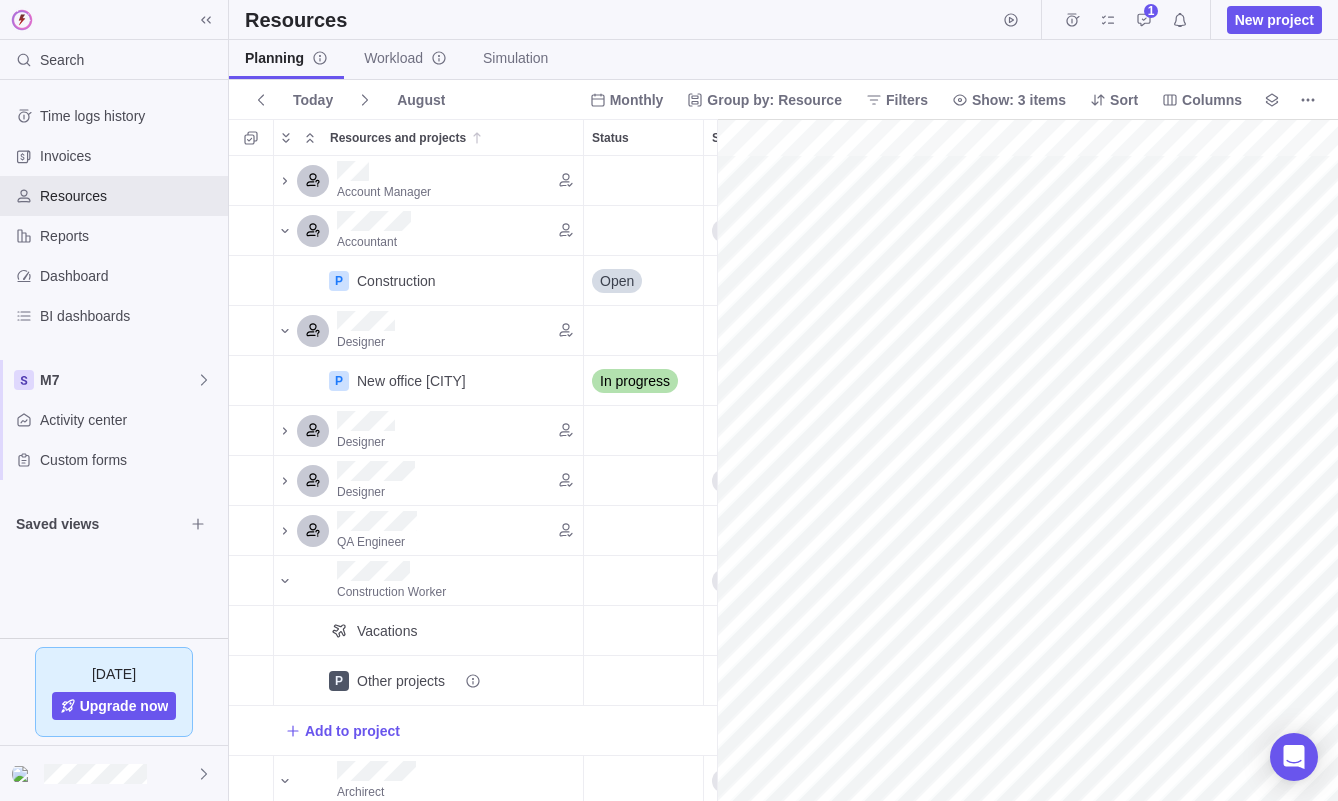 scroll, scrollTop: 1, scrollLeft: 1, axis: both 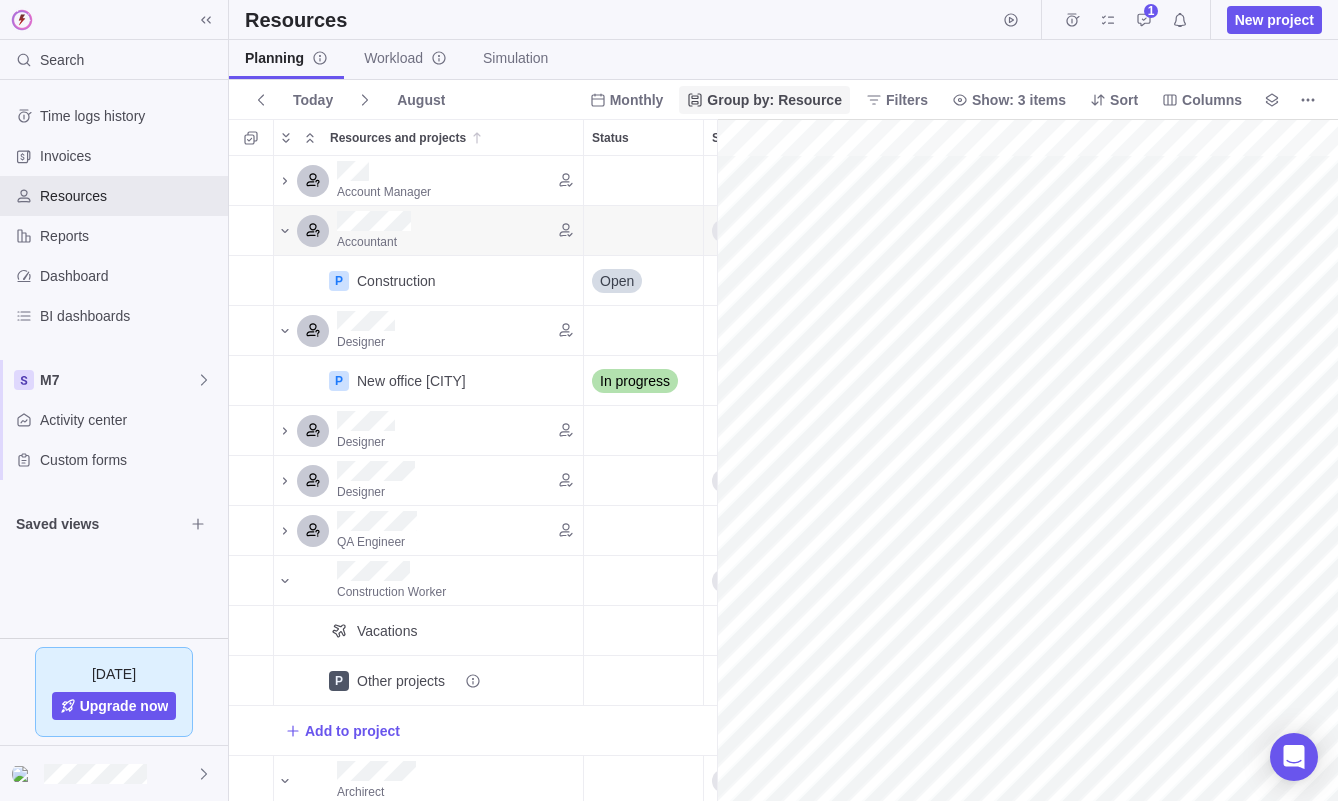 click on "Group by: Resource" at bounding box center (774, 100) 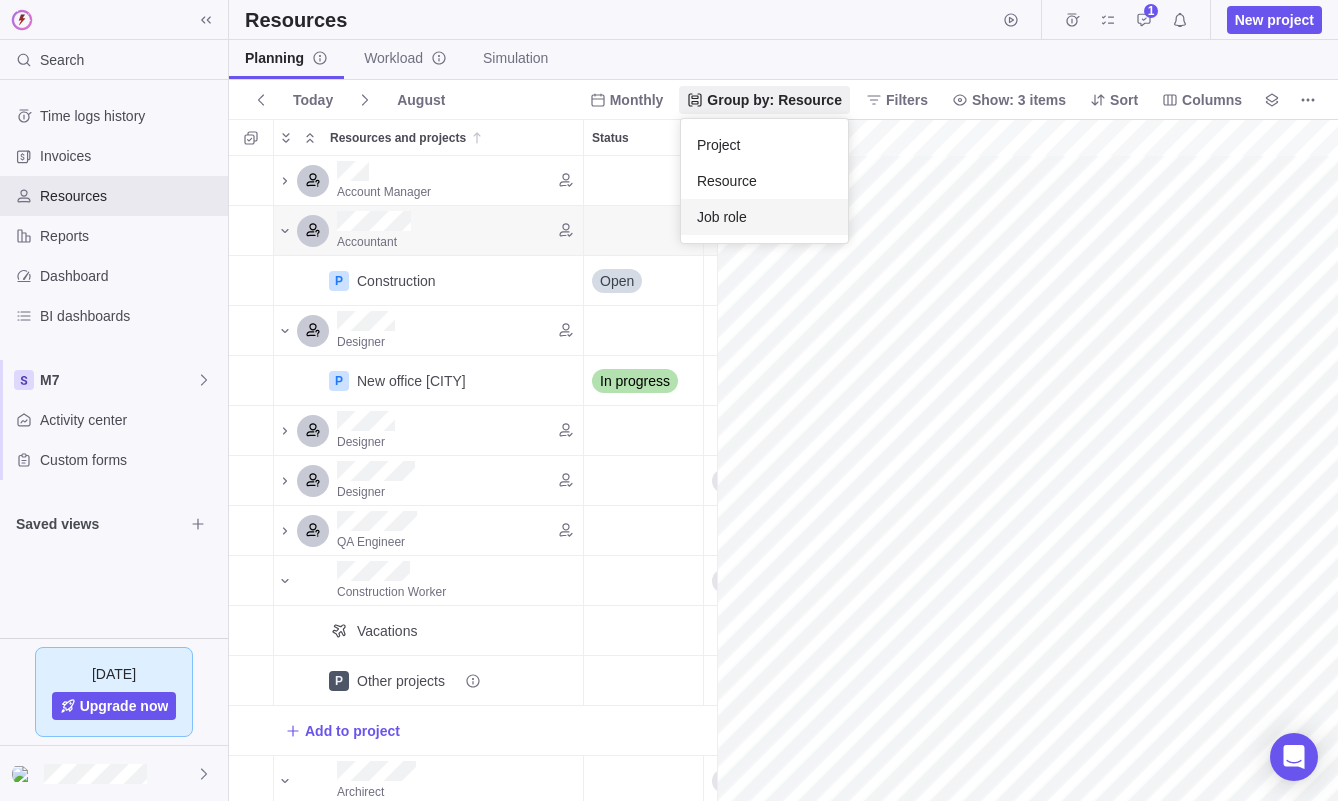 click on "Job role" at bounding box center [722, 217] 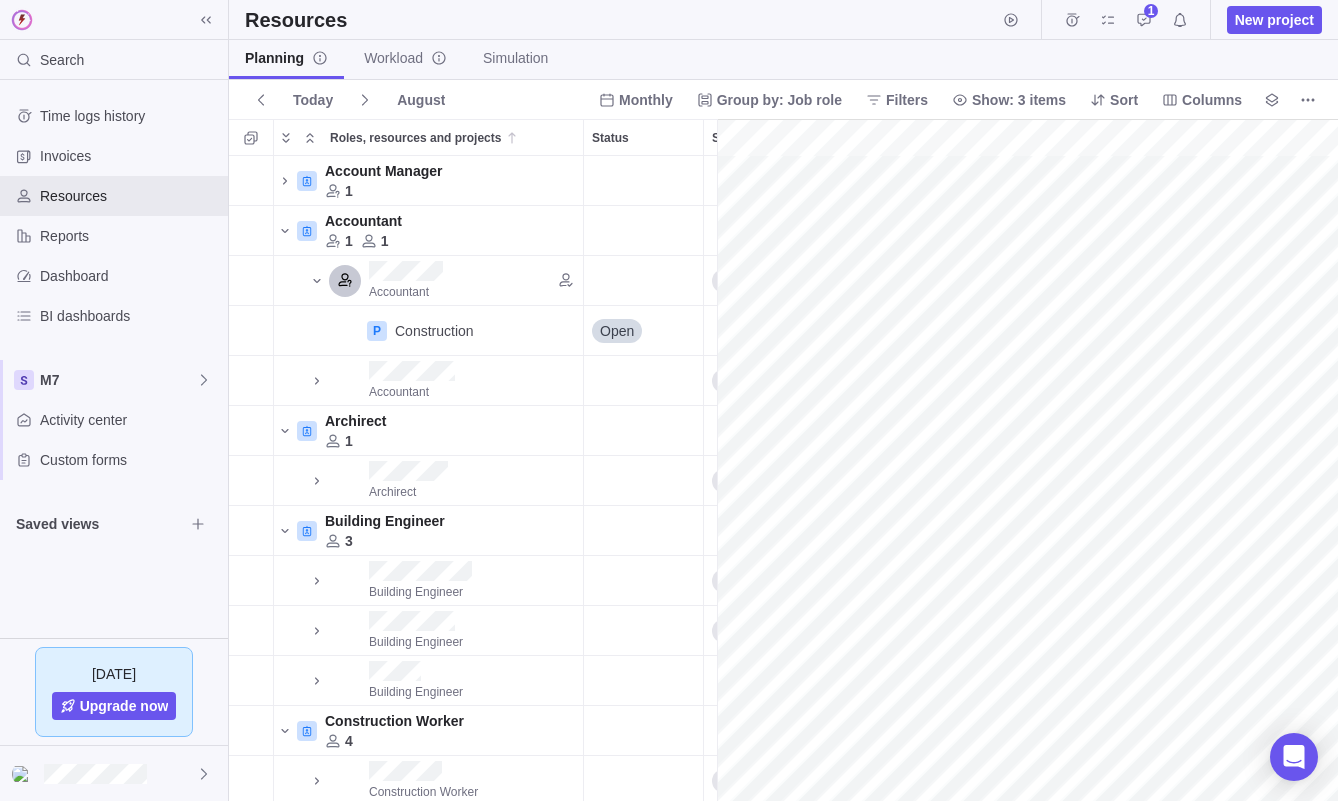 scroll, scrollTop: 1, scrollLeft: 1, axis: both 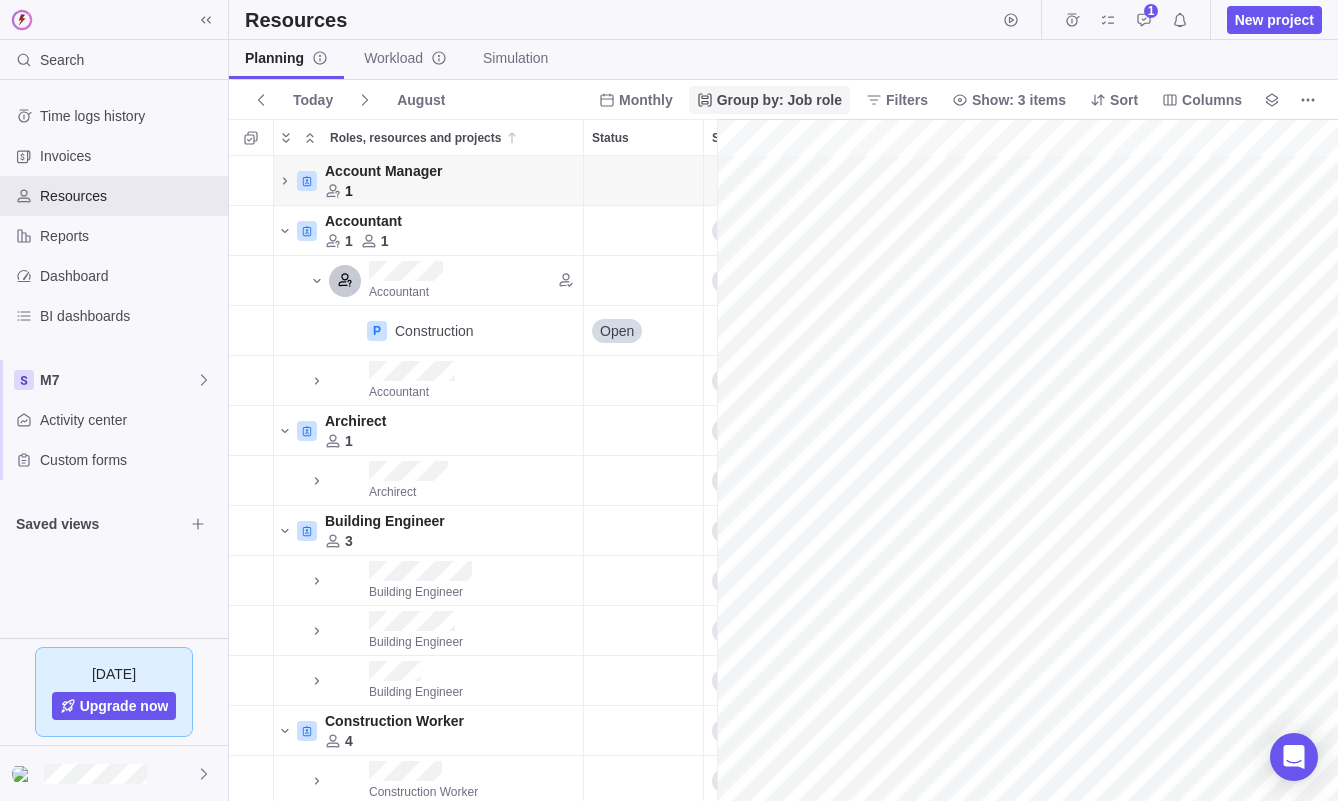 click on "Group by: Job role" at bounding box center [779, 100] 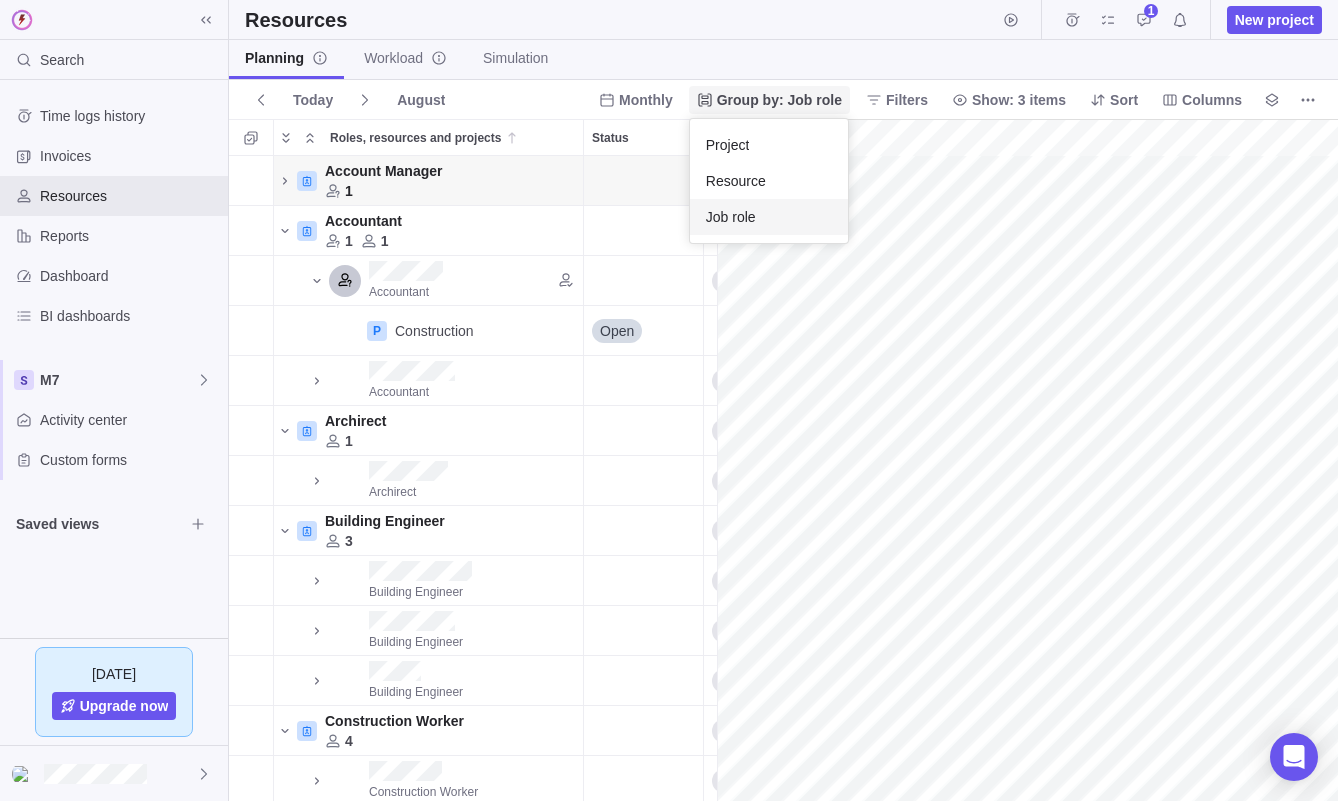 click on "Group by: Job role" at bounding box center [779, 100] 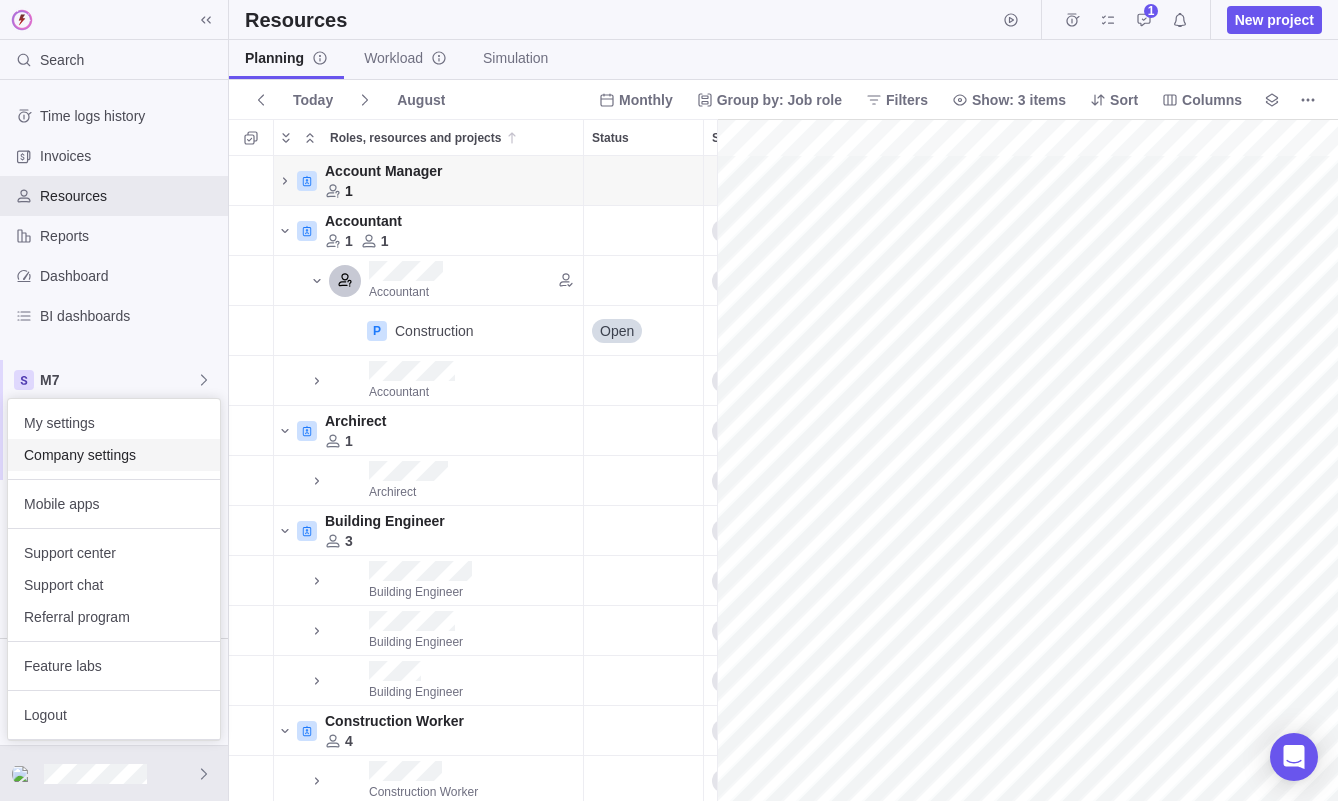 click on "Company settings" at bounding box center [114, 455] 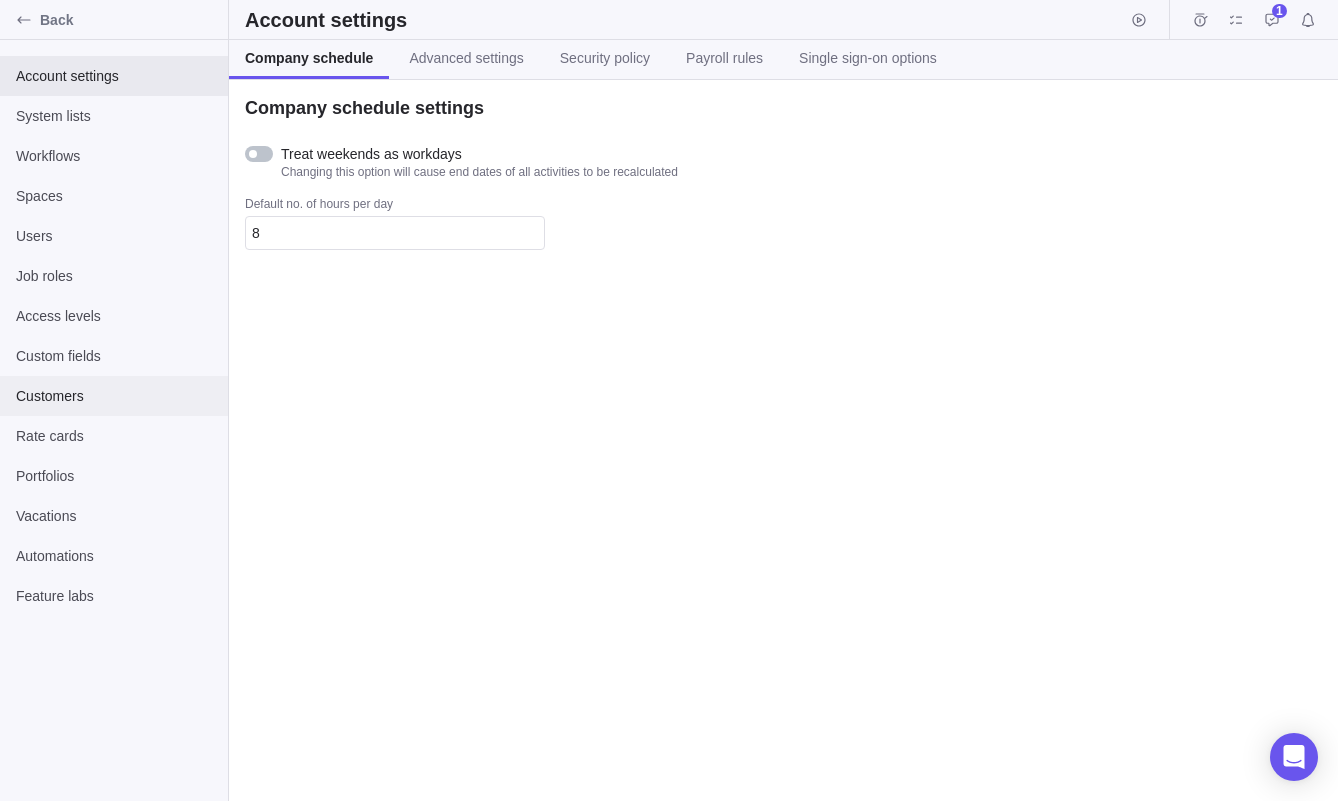 click on "Customers" at bounding box center (114, 396) 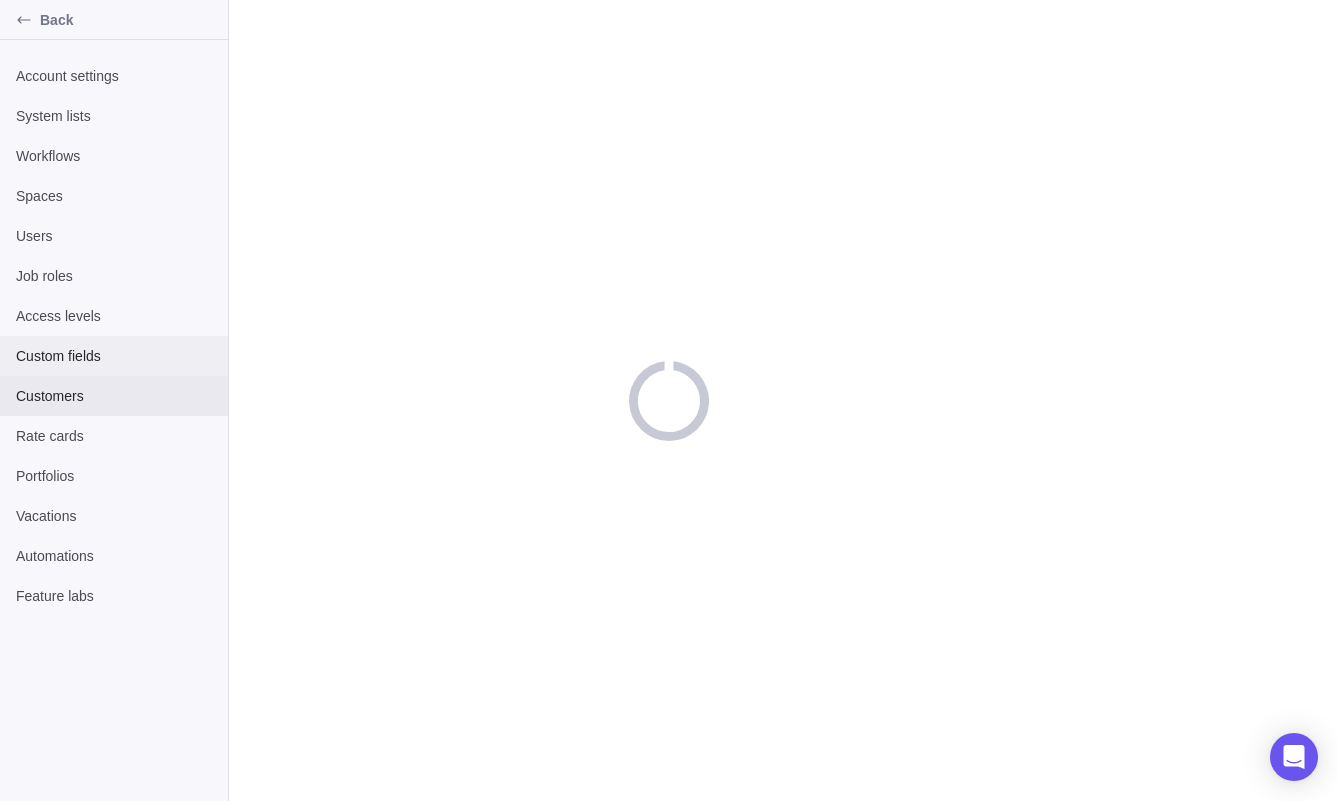 click on "Custom fields" at bounding box center [114, 356] 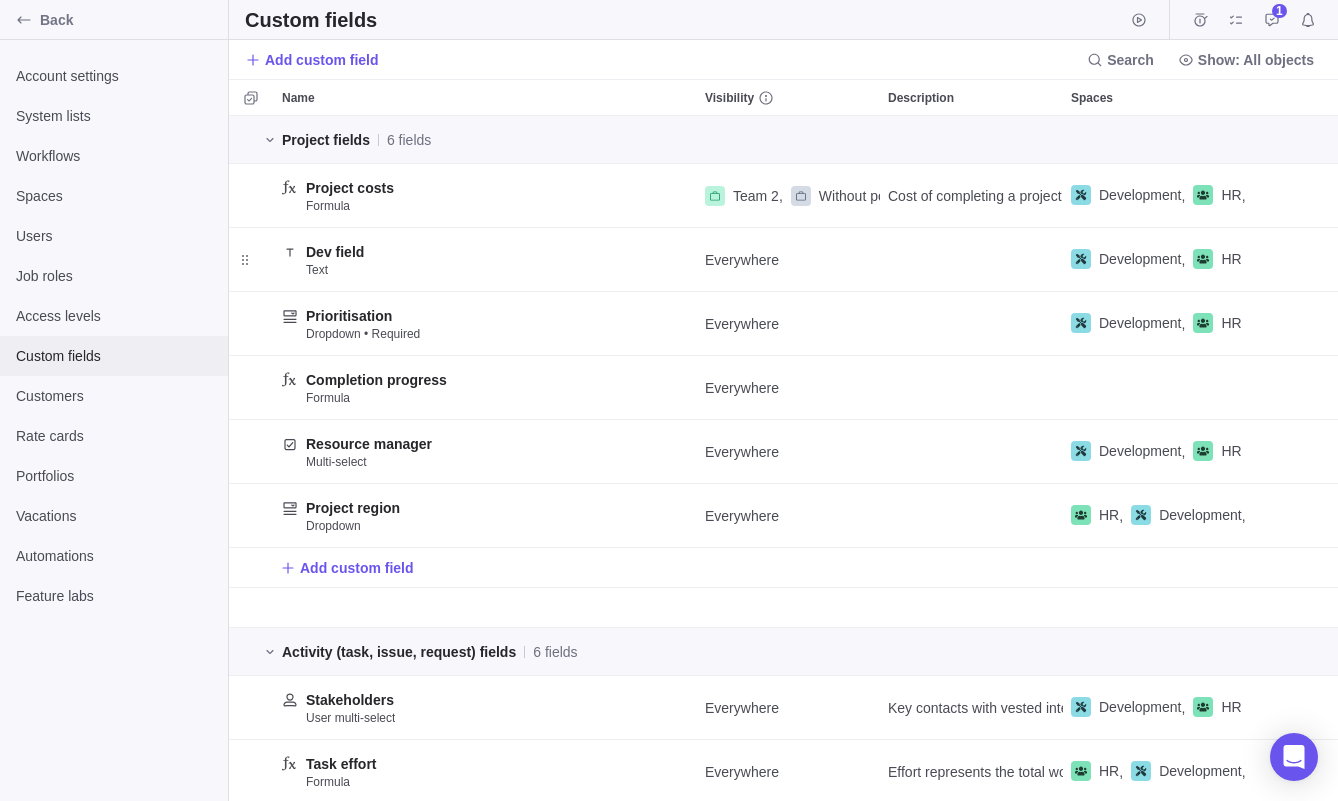 scroll, scrollTop: 1, scrollLeft: 1, axis: both 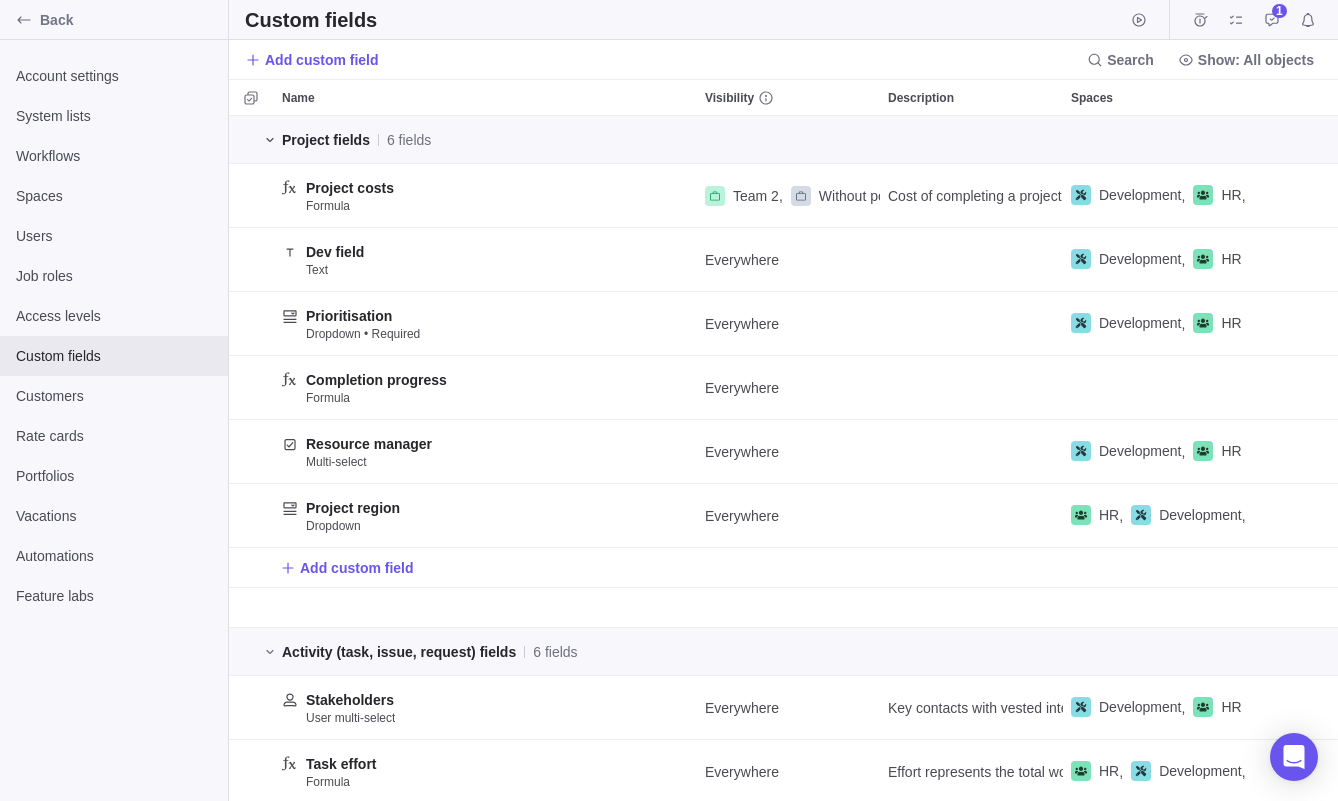 click 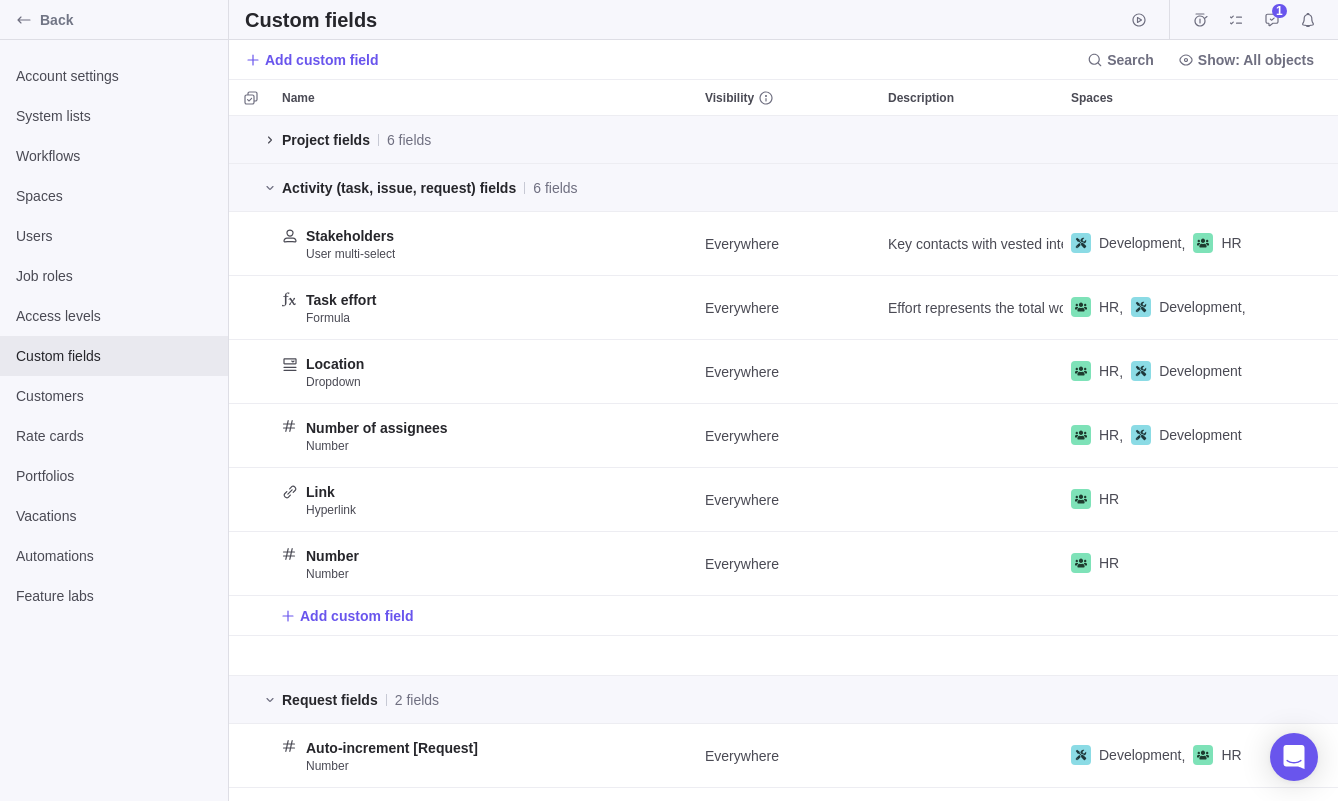click 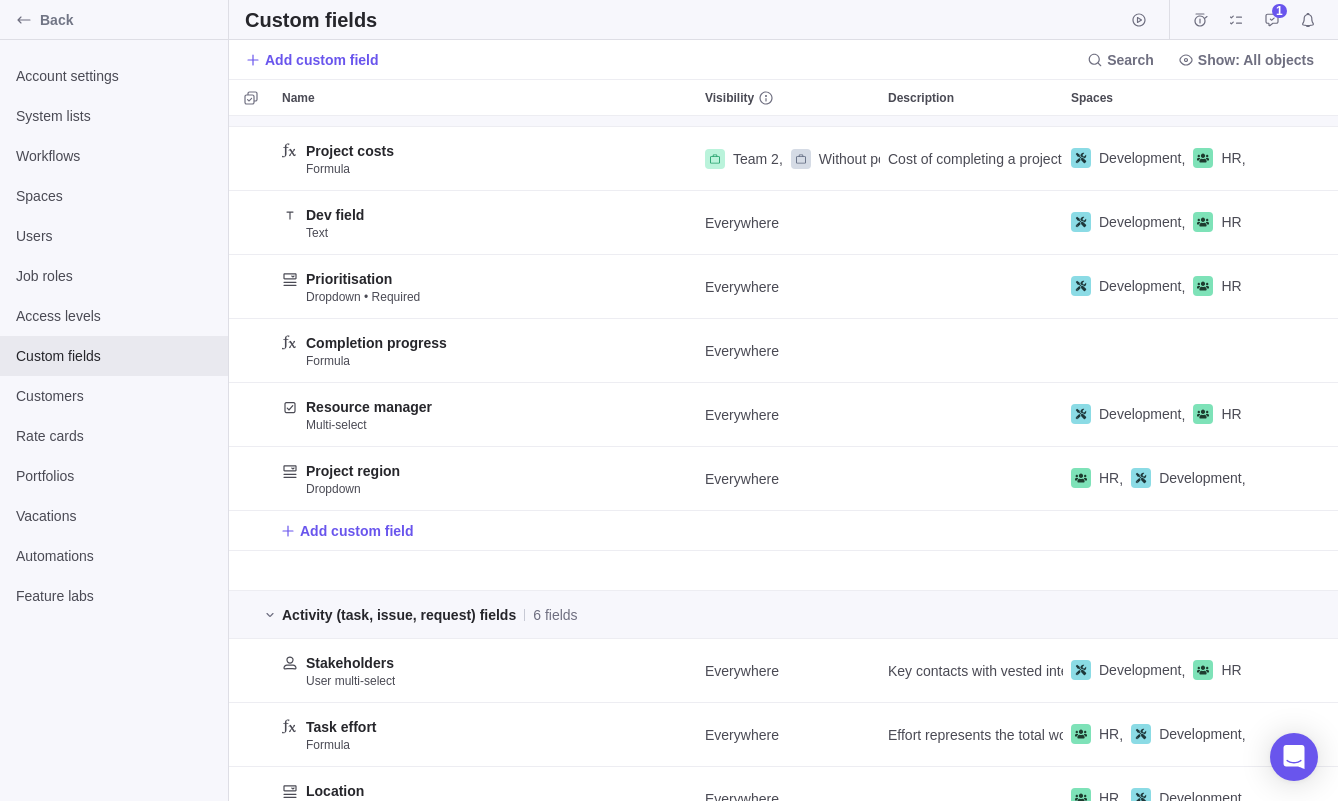 scroll, scrollTop: 0, scrollLeft: 0, axis: both 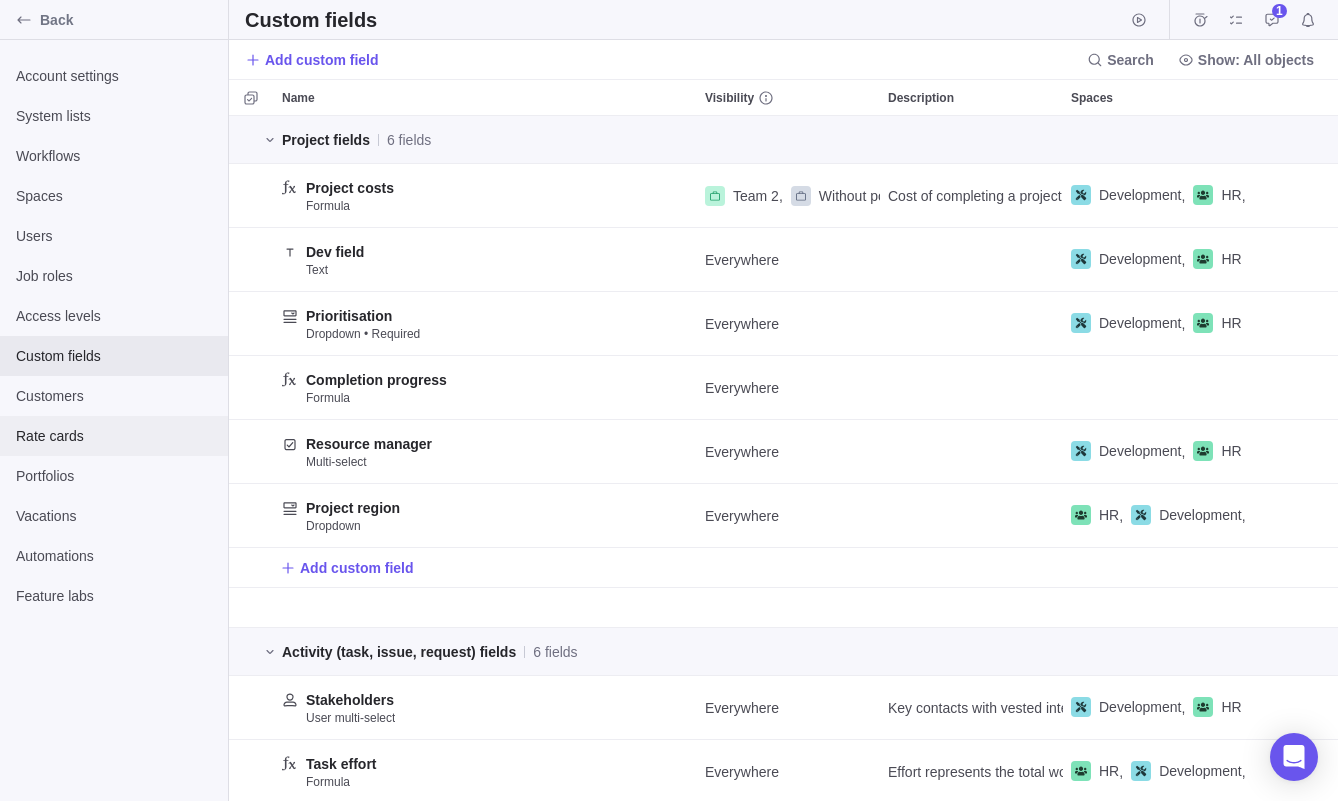 click on "Rate cards" at bounding box center (114, 436) 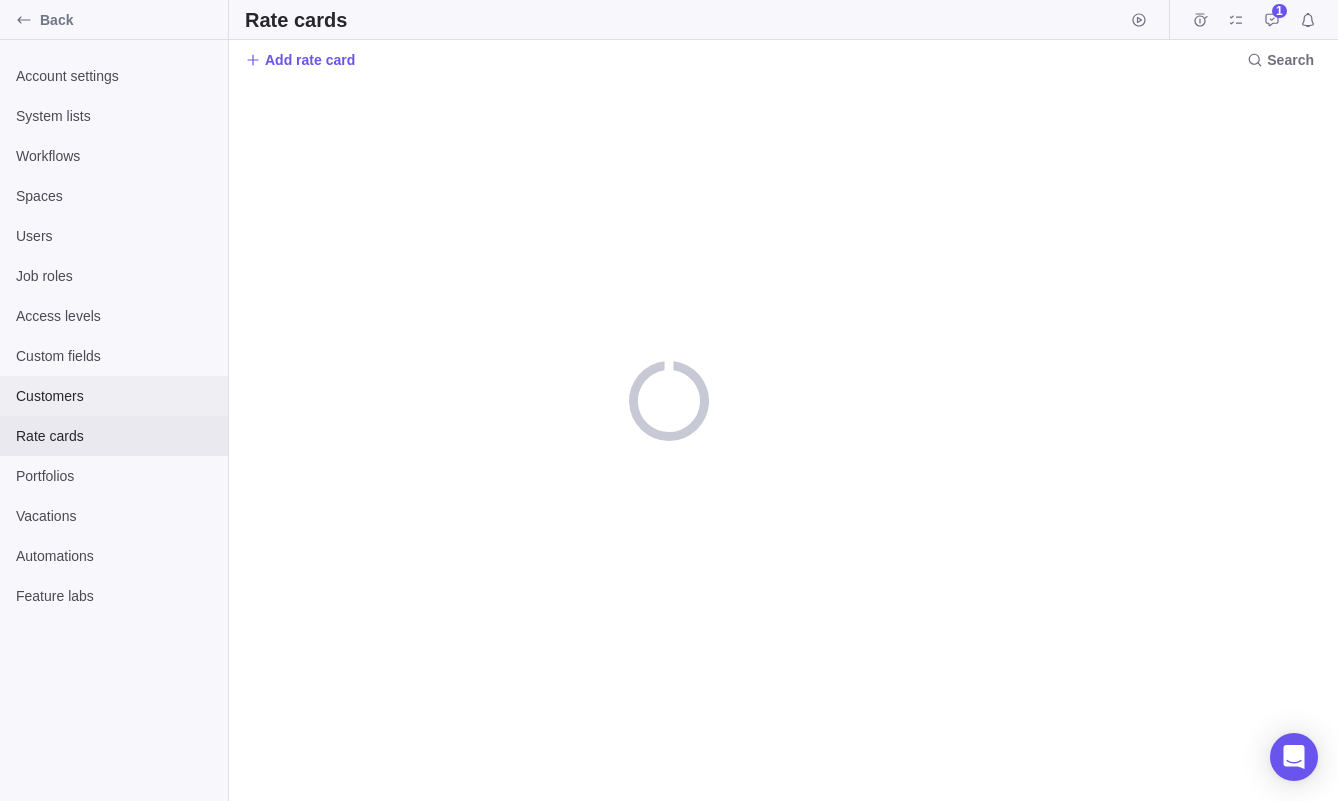 click on "Customers" at bounding box center (114, 396) 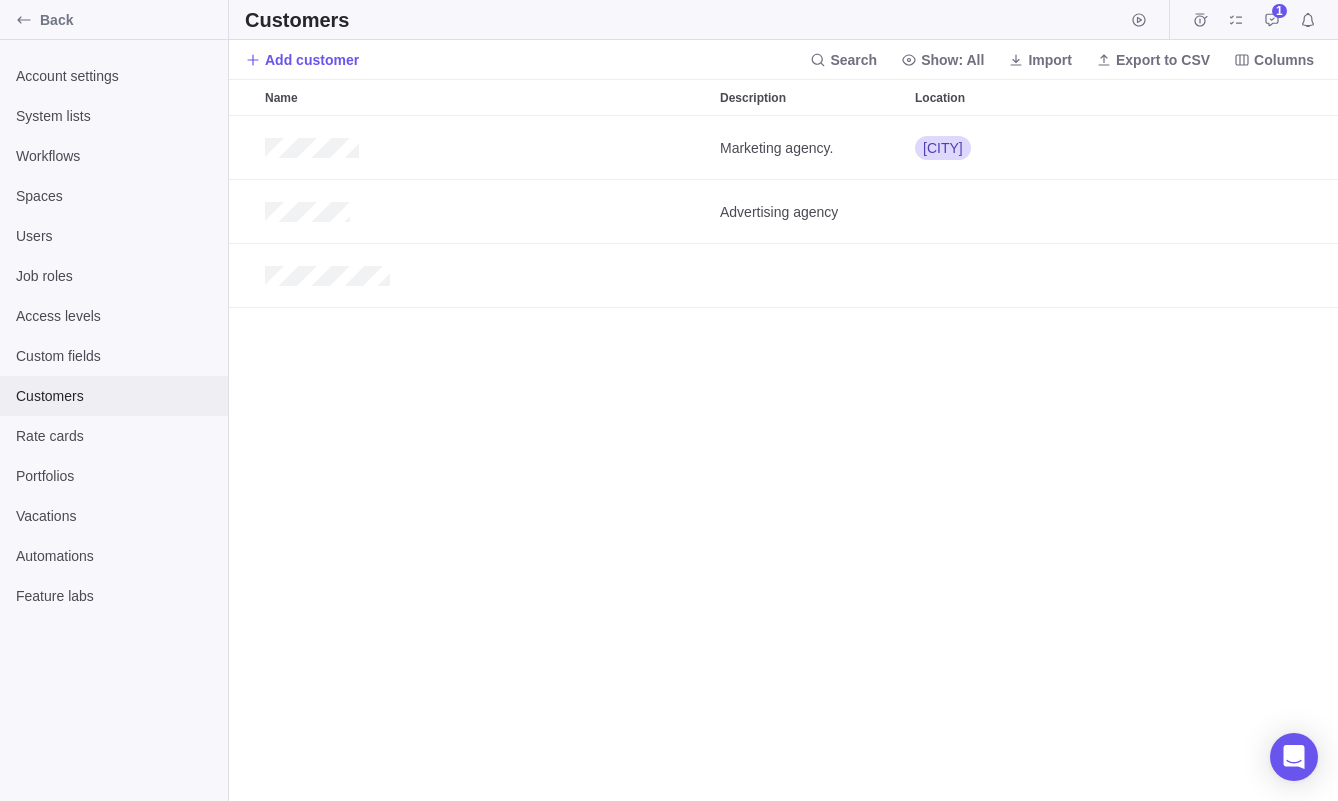 scroll, scrollTop: 1, scrollLeft: 1, axis: both 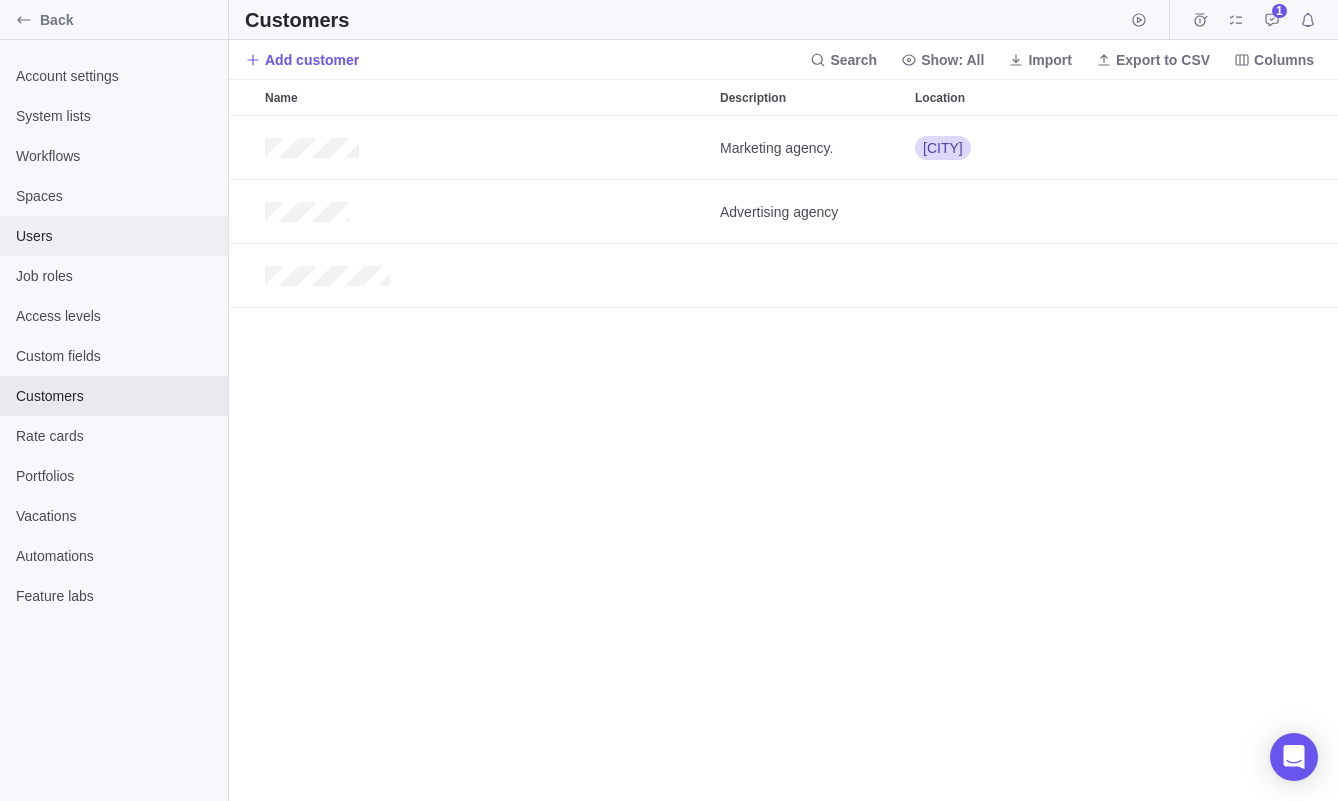 click on "Users" at bounding box center [114, 236] 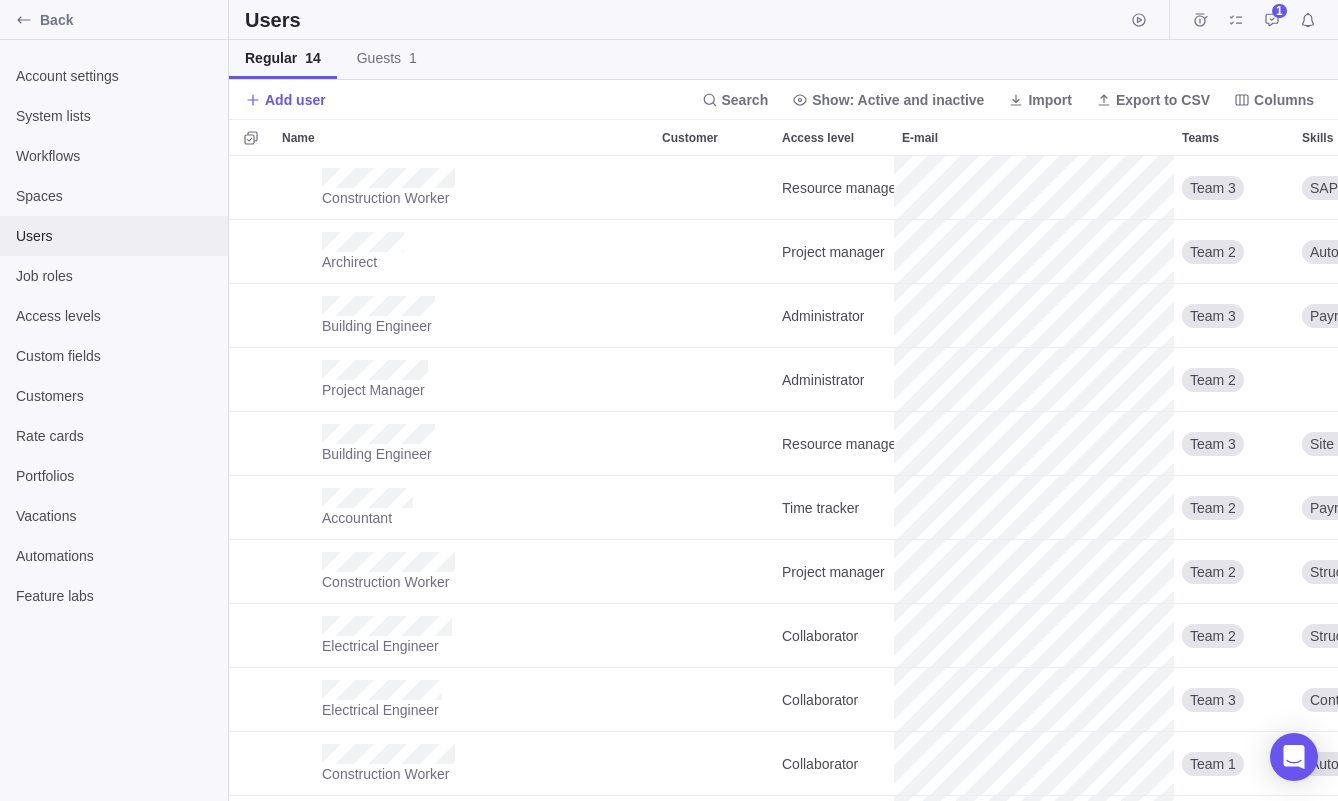 scroll, scrollTop: 1, scrollLeft: 1, axis: both 